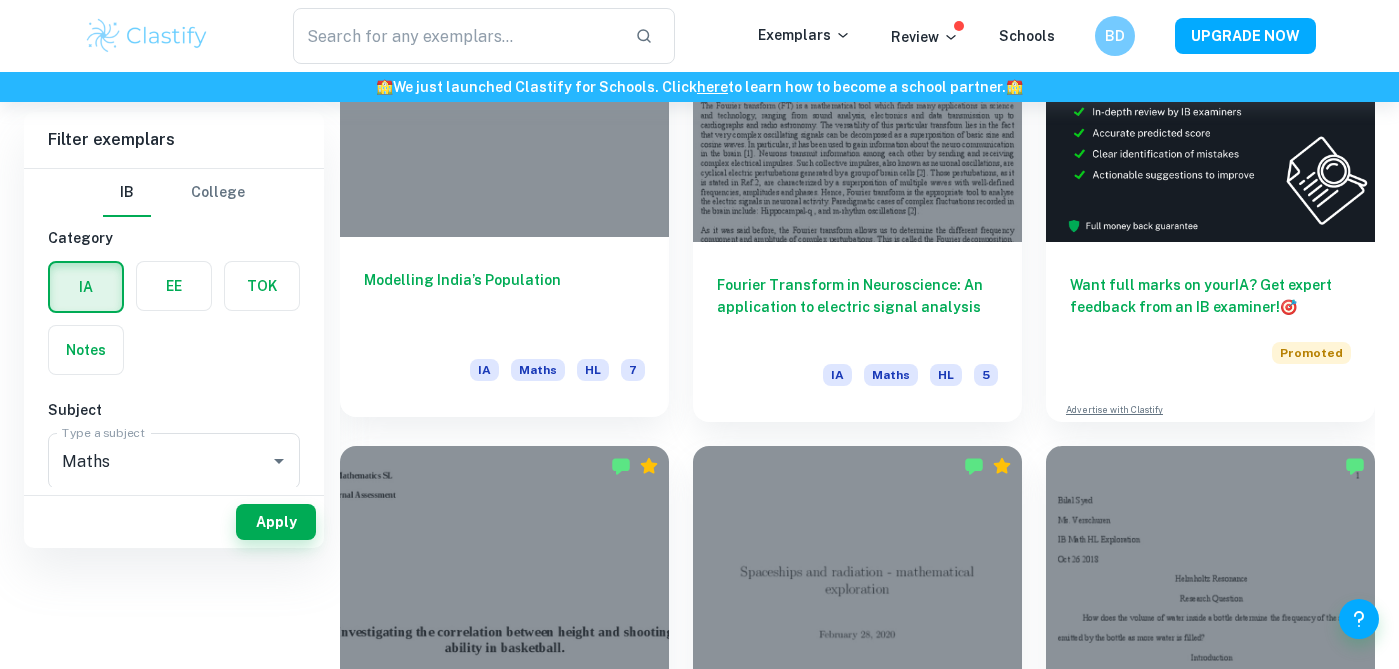 scroll, scrollTop: 451, scrollLeft: 0, axis: vertical 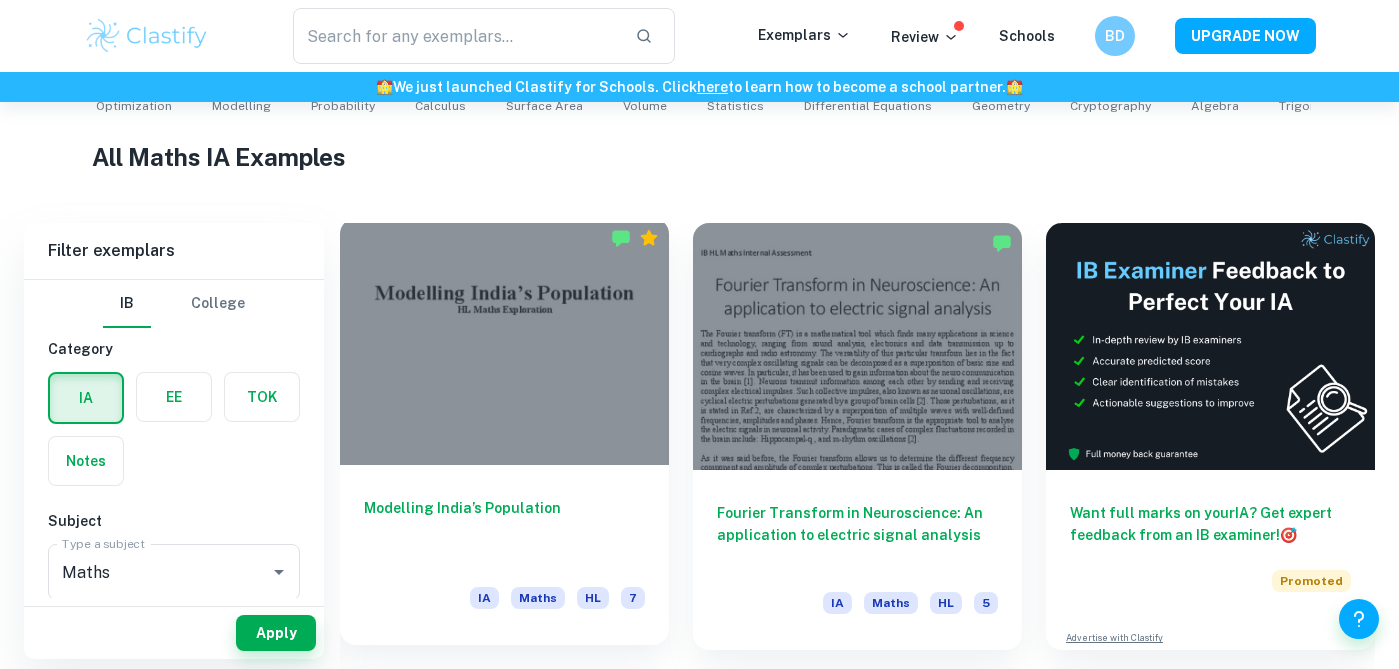 click at bounding box center [504, 341] 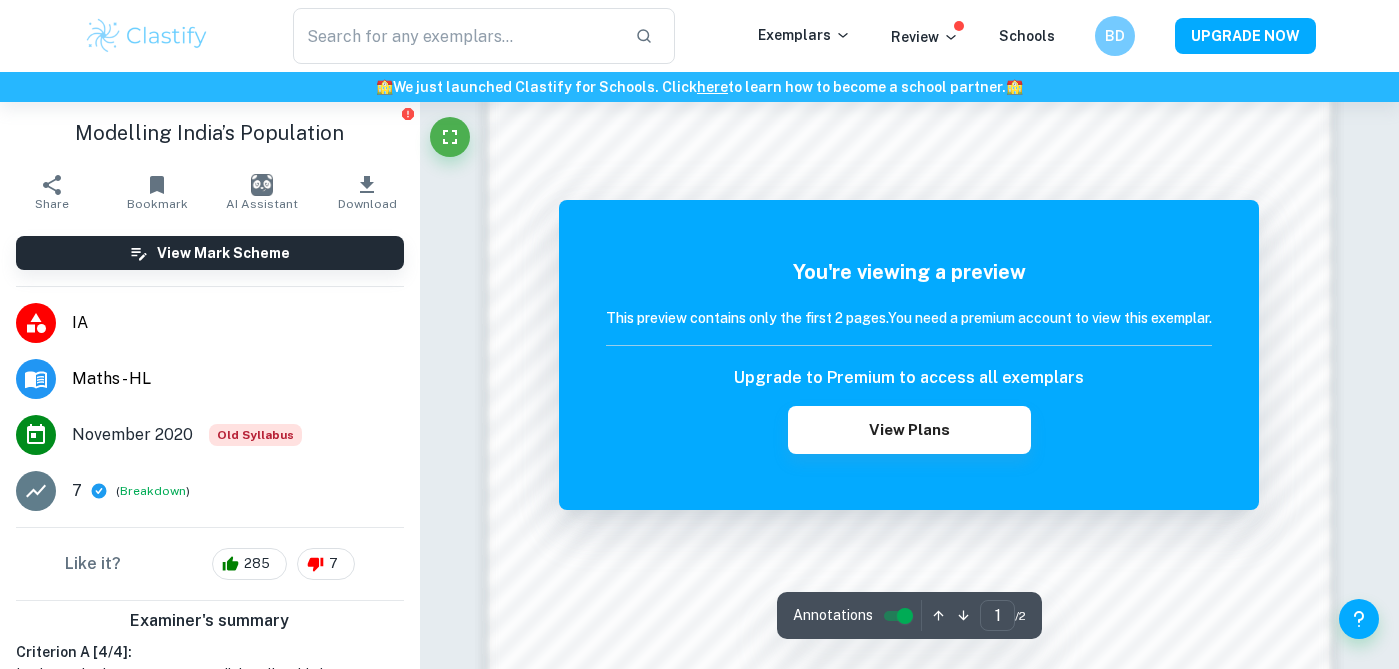 scroll, scrollTop: 1433, scrollLeft: 0, axis: vertical 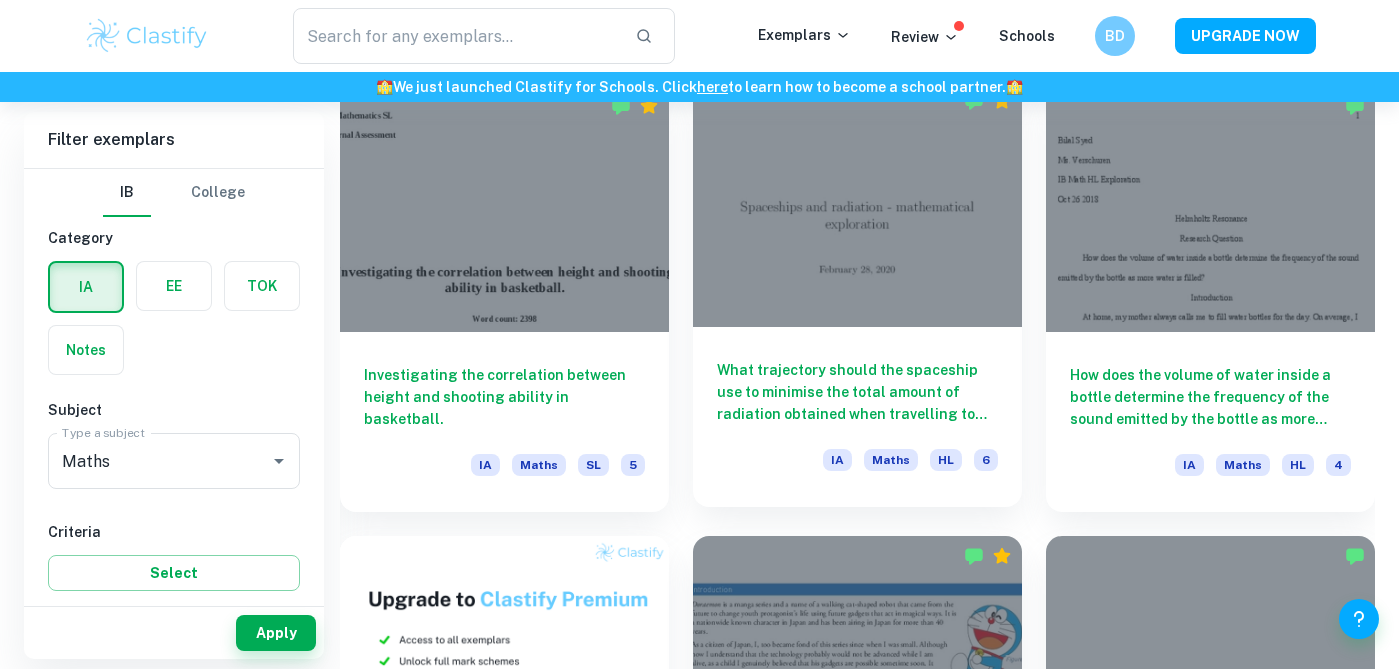 click at bounding box center [857, 204] 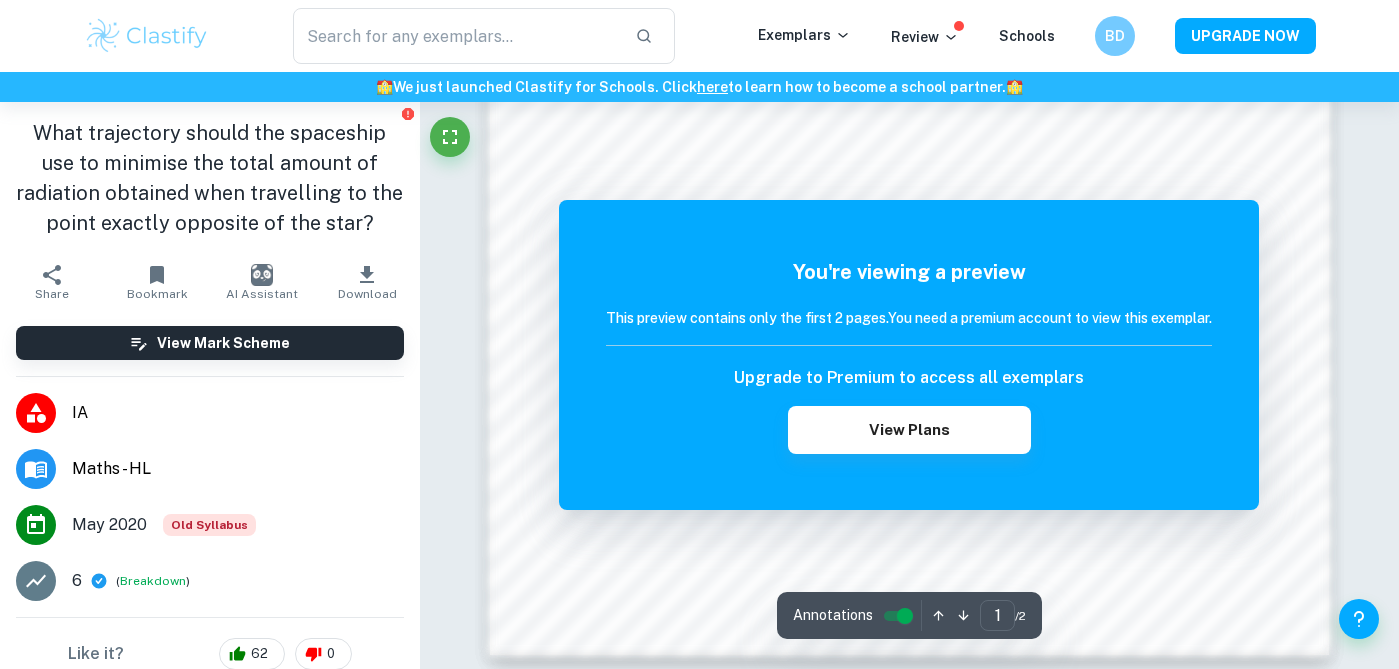 scroll, scrollTop: 1862, scrollLeft: 0, axis: vertical 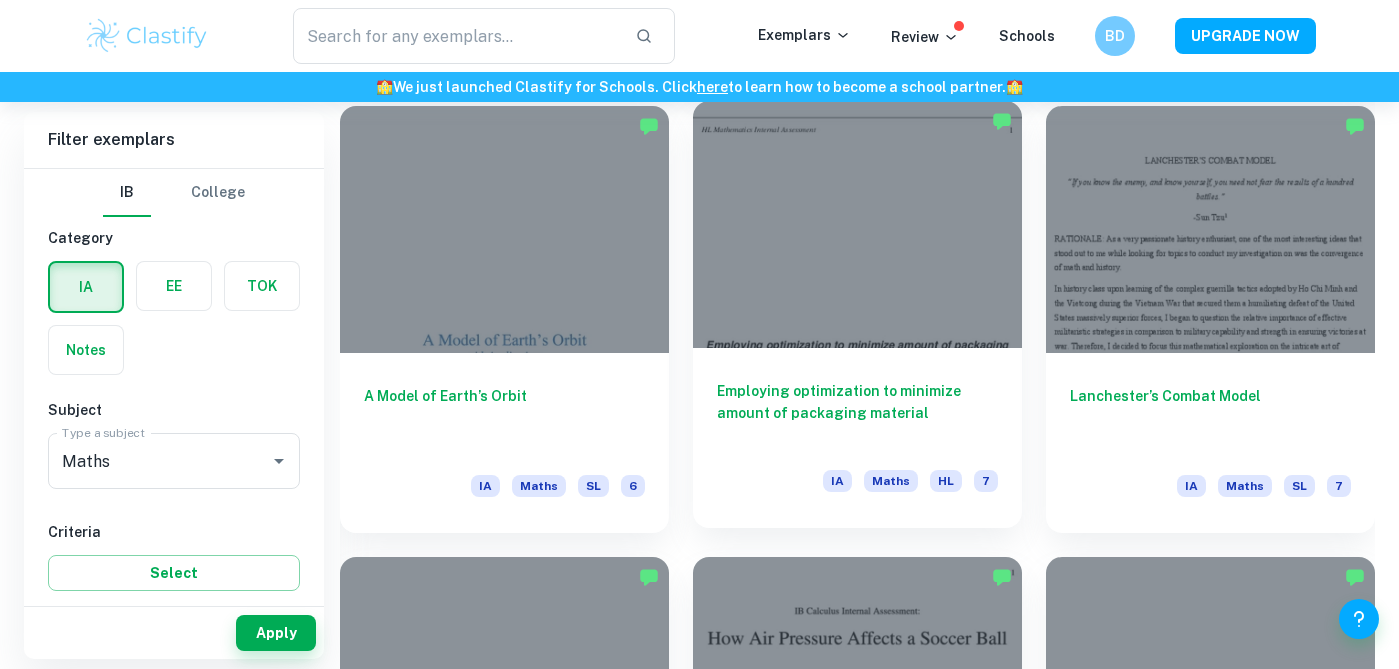 click at bounding box center [857, 224] 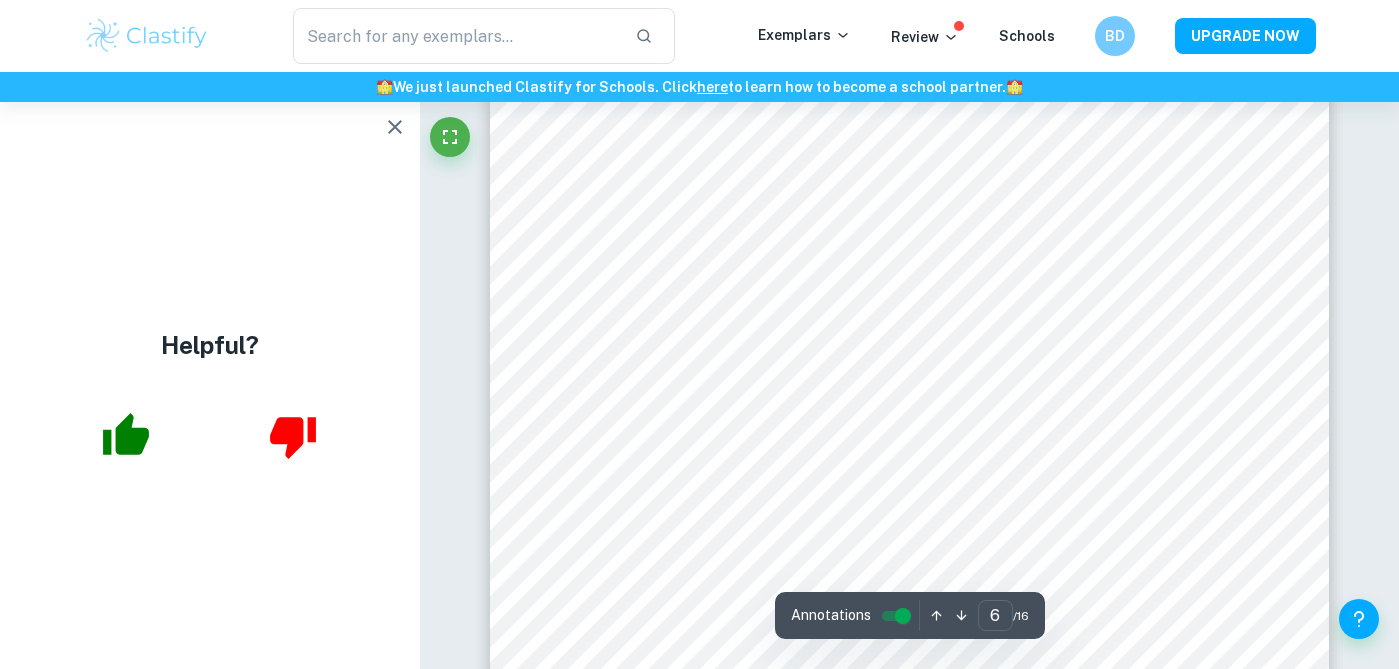scroll, scrollTop: 6614, scrollLeft: 0, axis: vertical 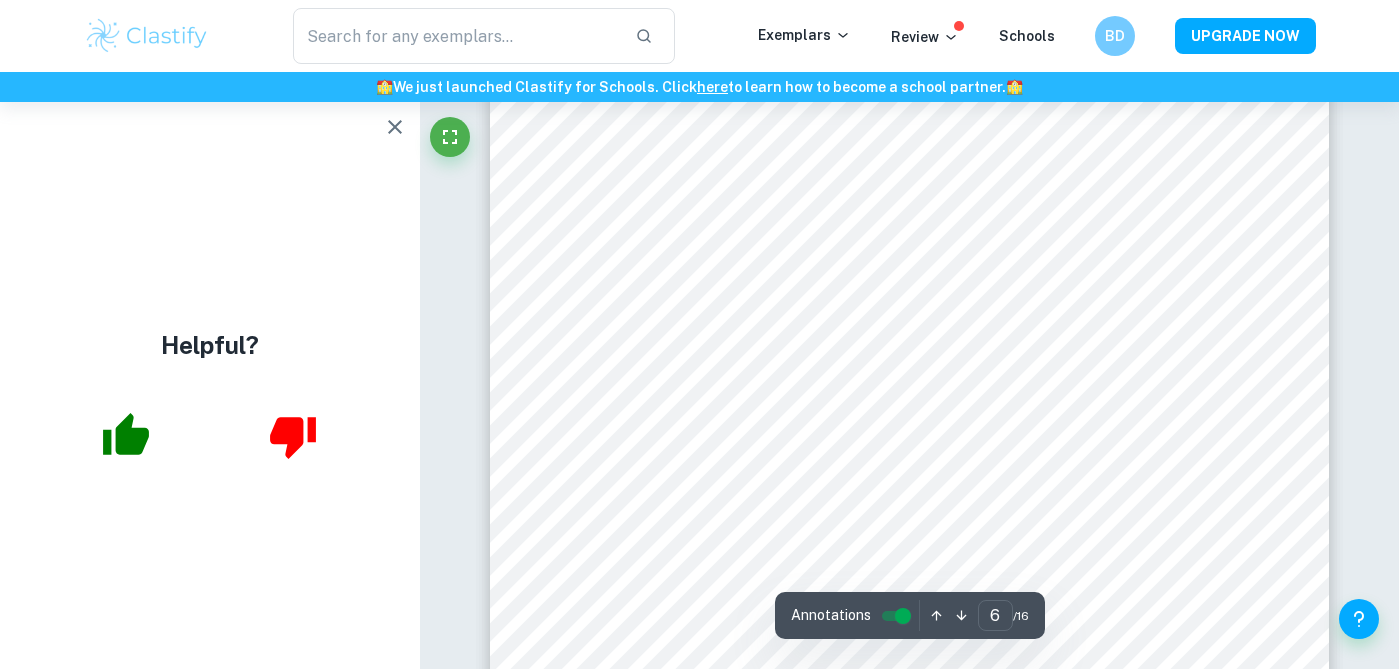 click 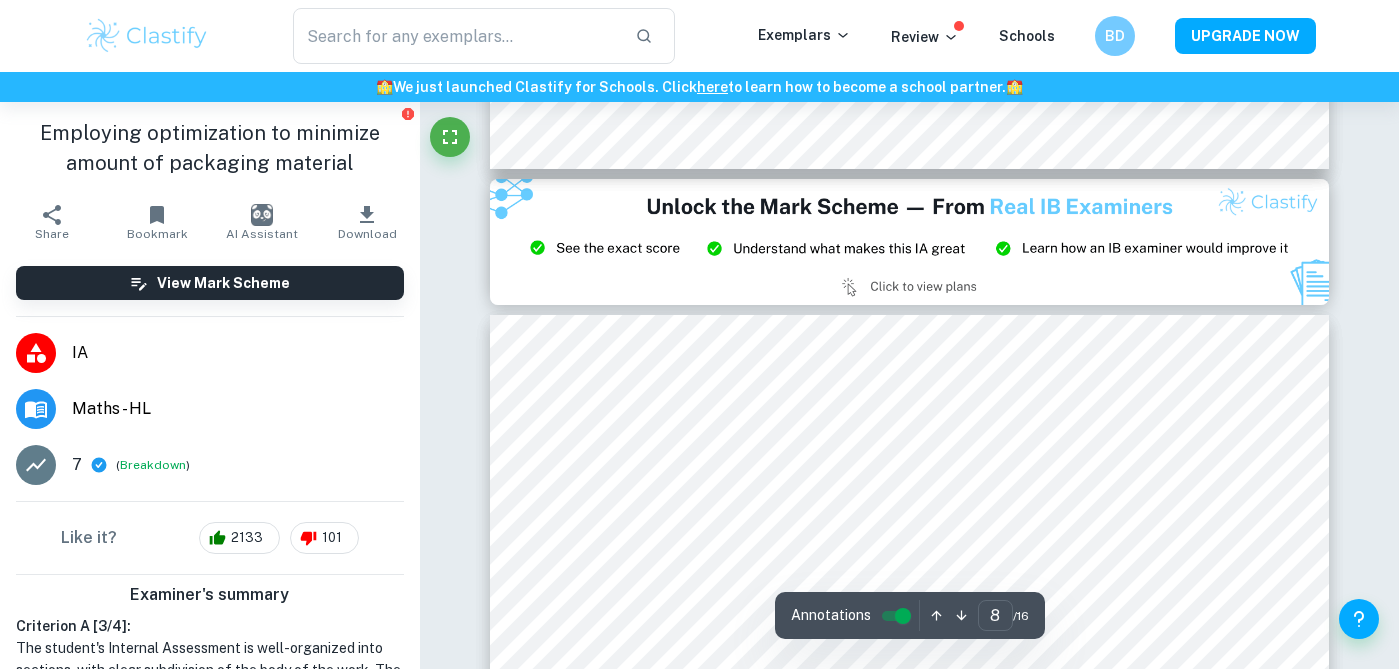type on "9" 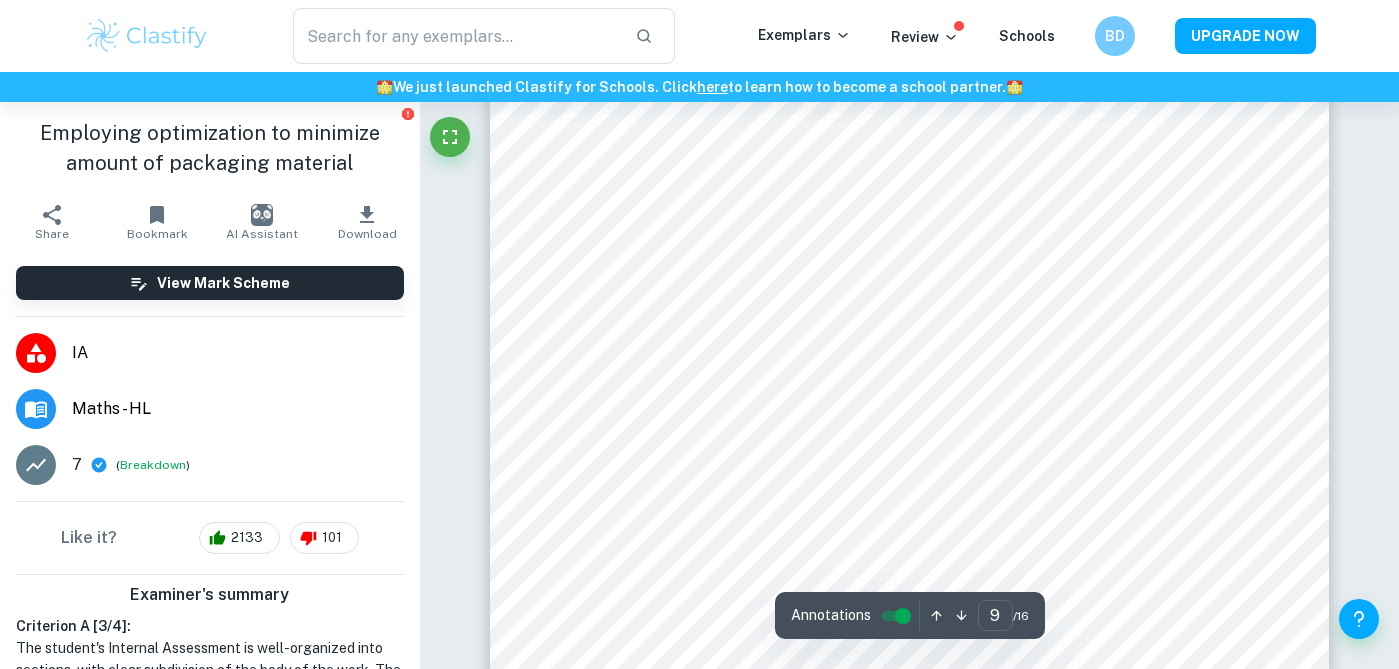 scroll, scrollTop: 10377, scrollLeft: 0, axis: vertical 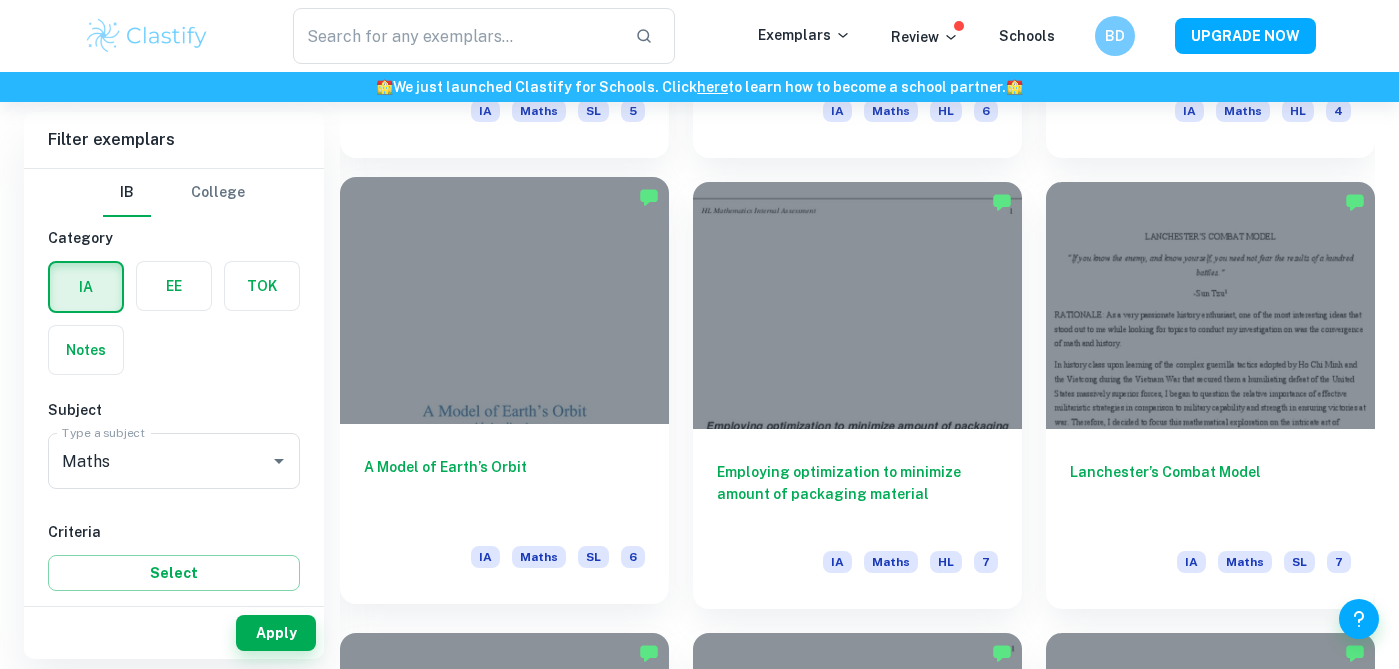 click at bounding box center (504, 300) 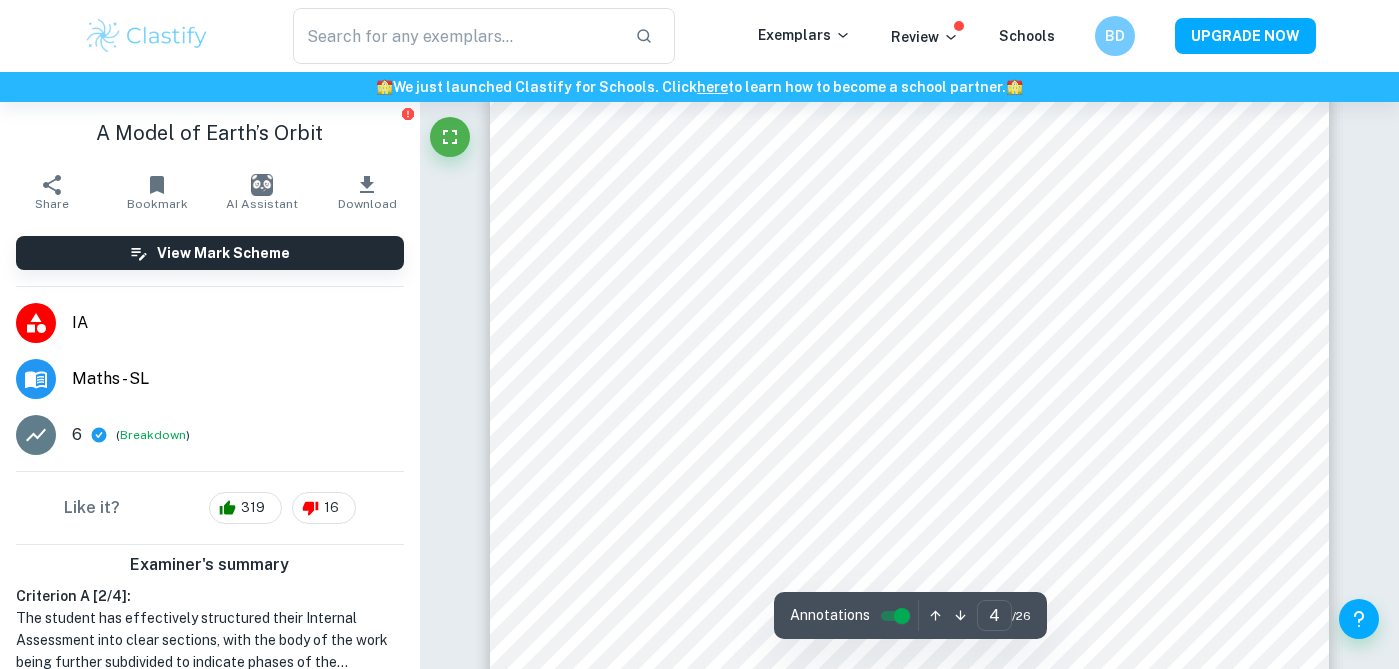 scroll, scrollTop: 4039, scrollLeft: 0, axis: vertical 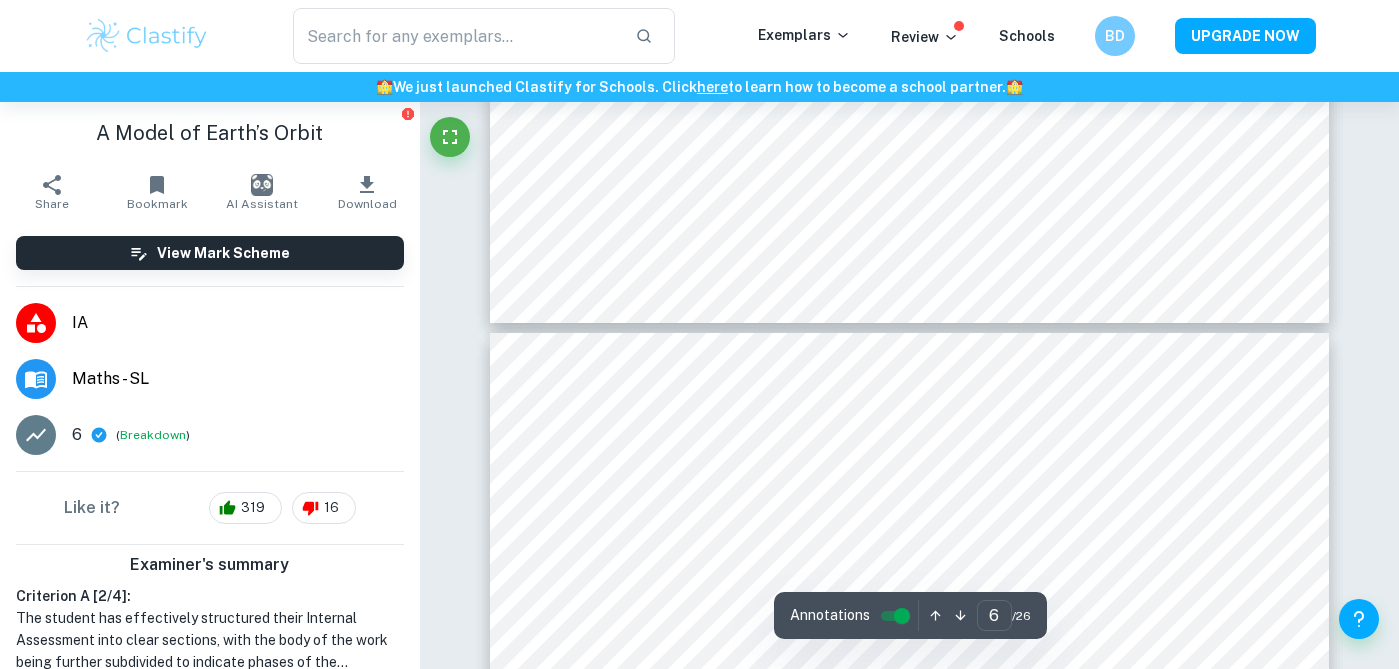 type on "7" 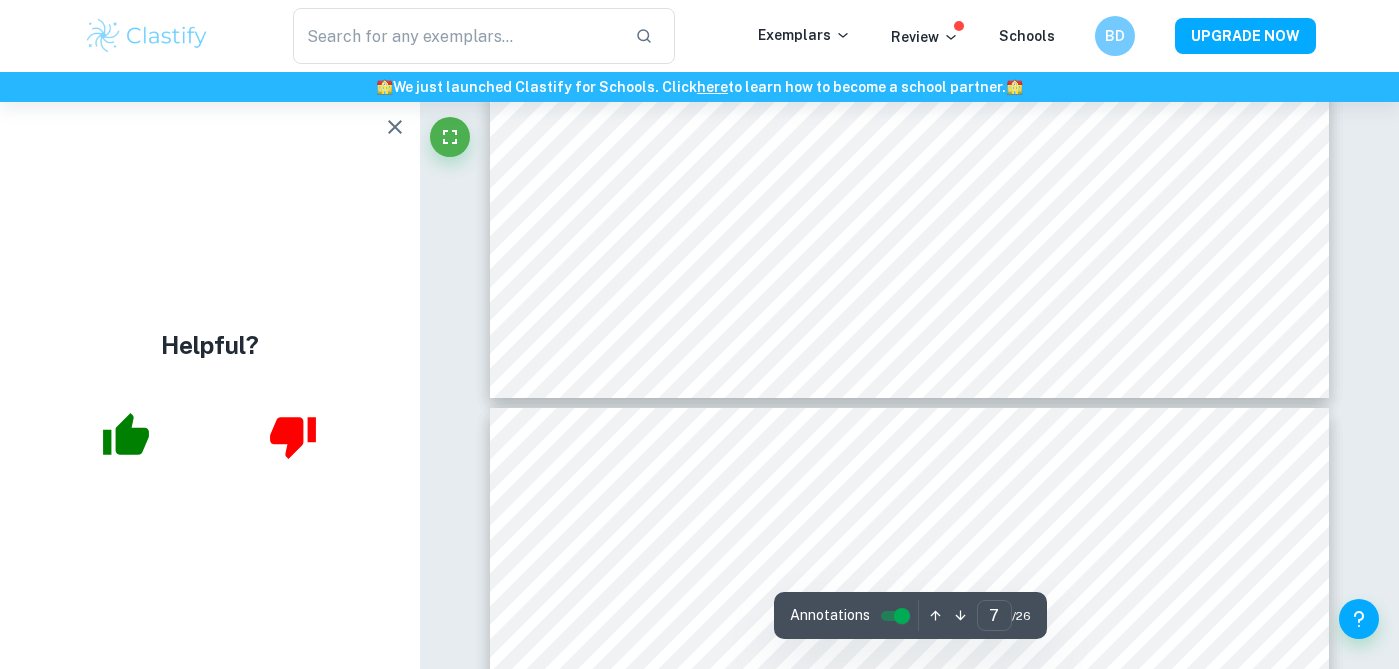 scroll, scrollTop: 7151, scrollLeft: 0, axis: vertical 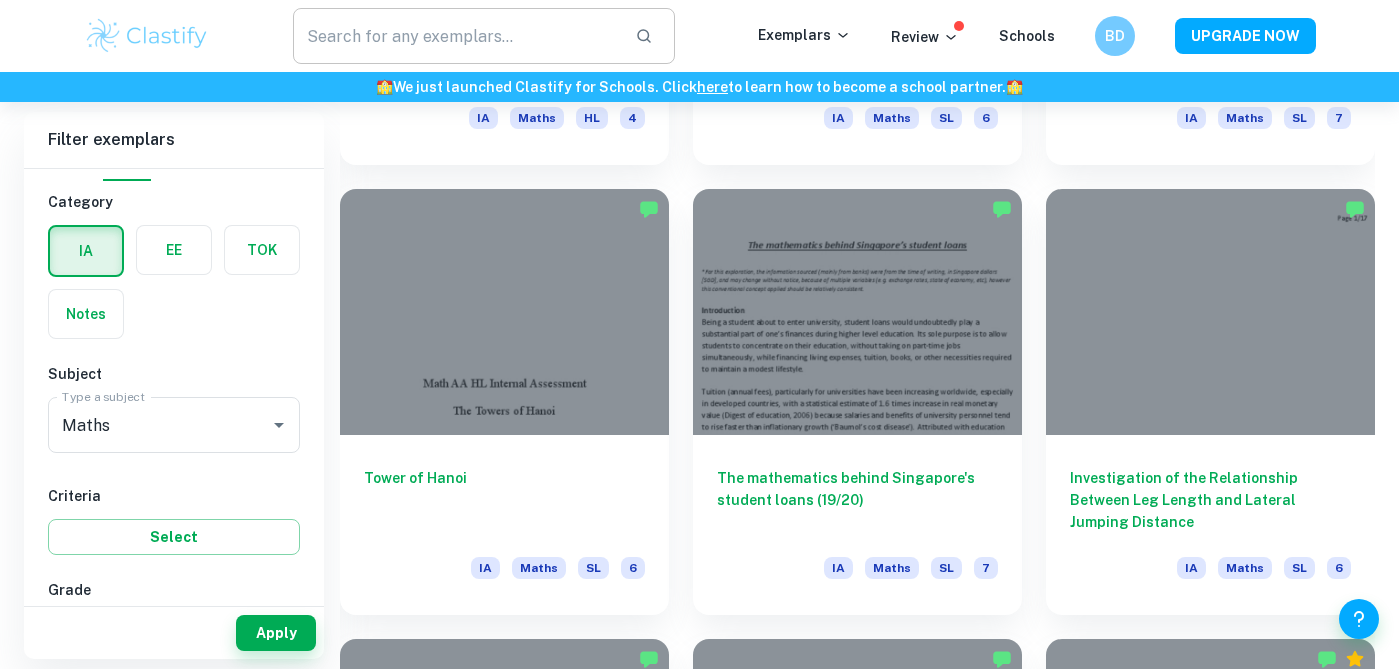 click at bounding box center (456, 36) 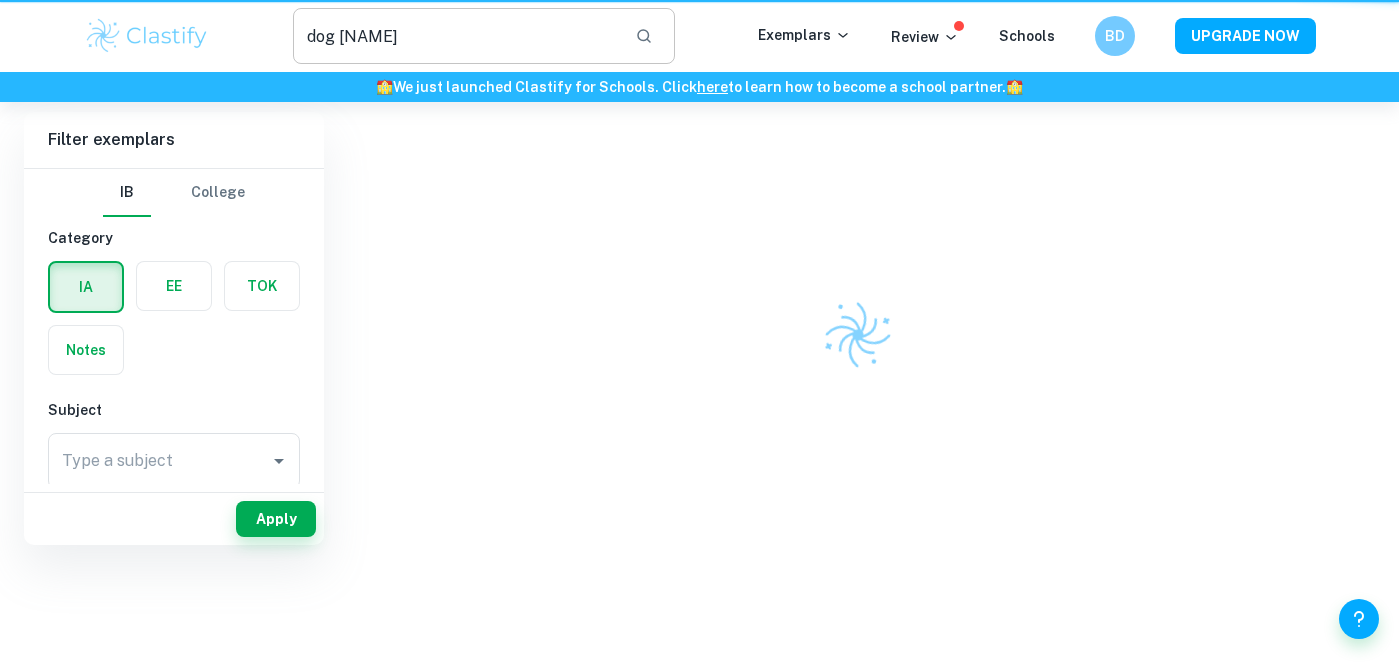 scroll, scrollTop: 0, scrollLeft: 0, axis: both 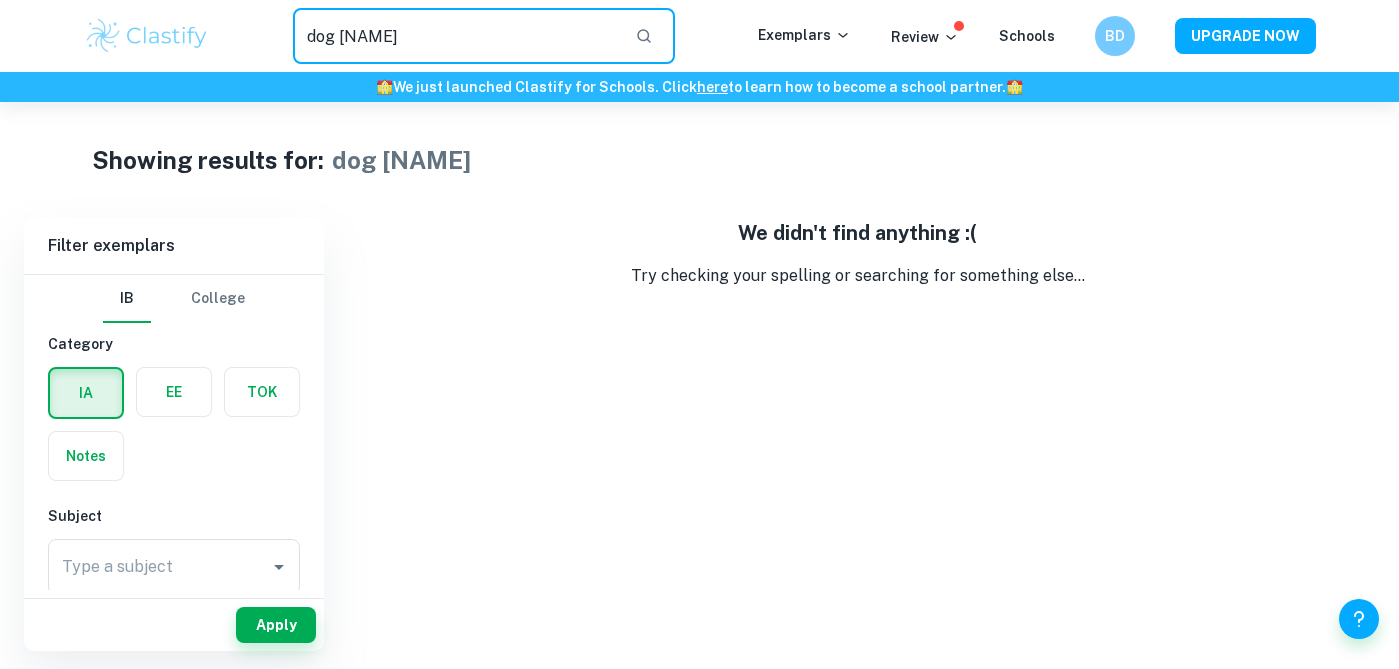 drag, startPoint x: 339, startPoint y: 34, endPoint x: 455, endPoint y: 35, distance: 116.00431 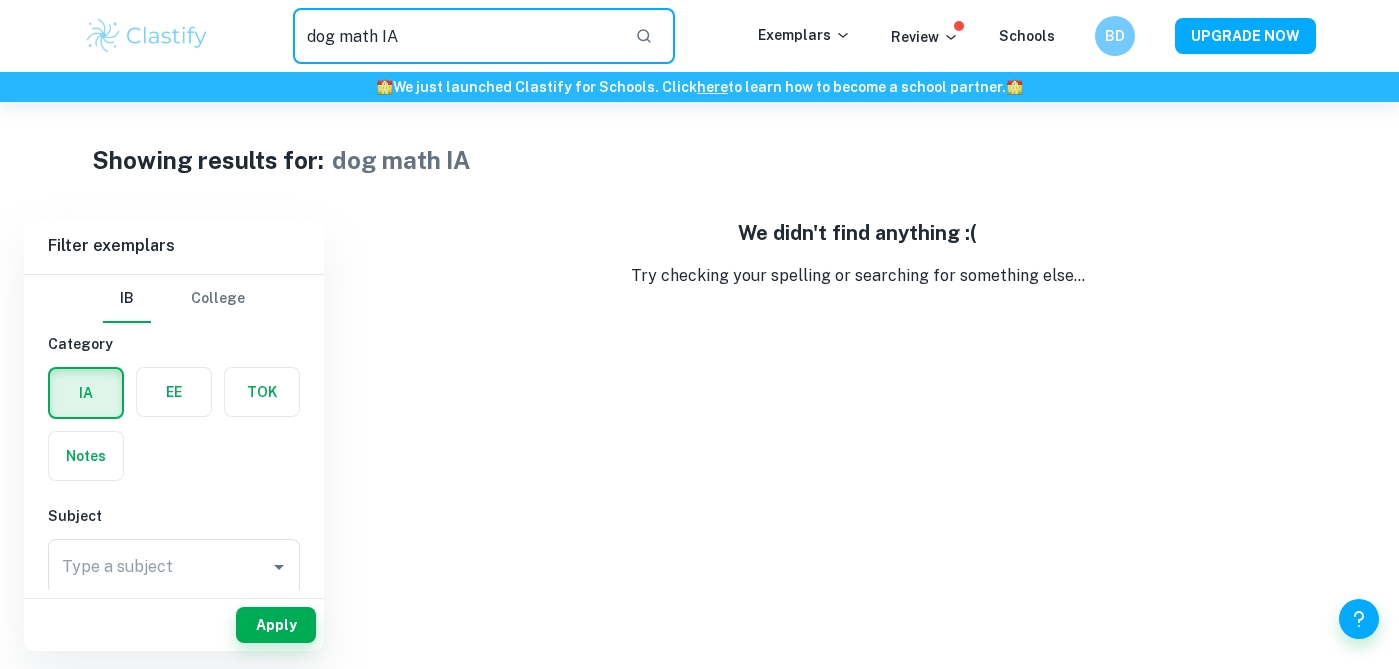 drag, startPoint x: 343, startPoint y: 36, endPoint x: 284, endPoint y: 26, distance: 59.841457 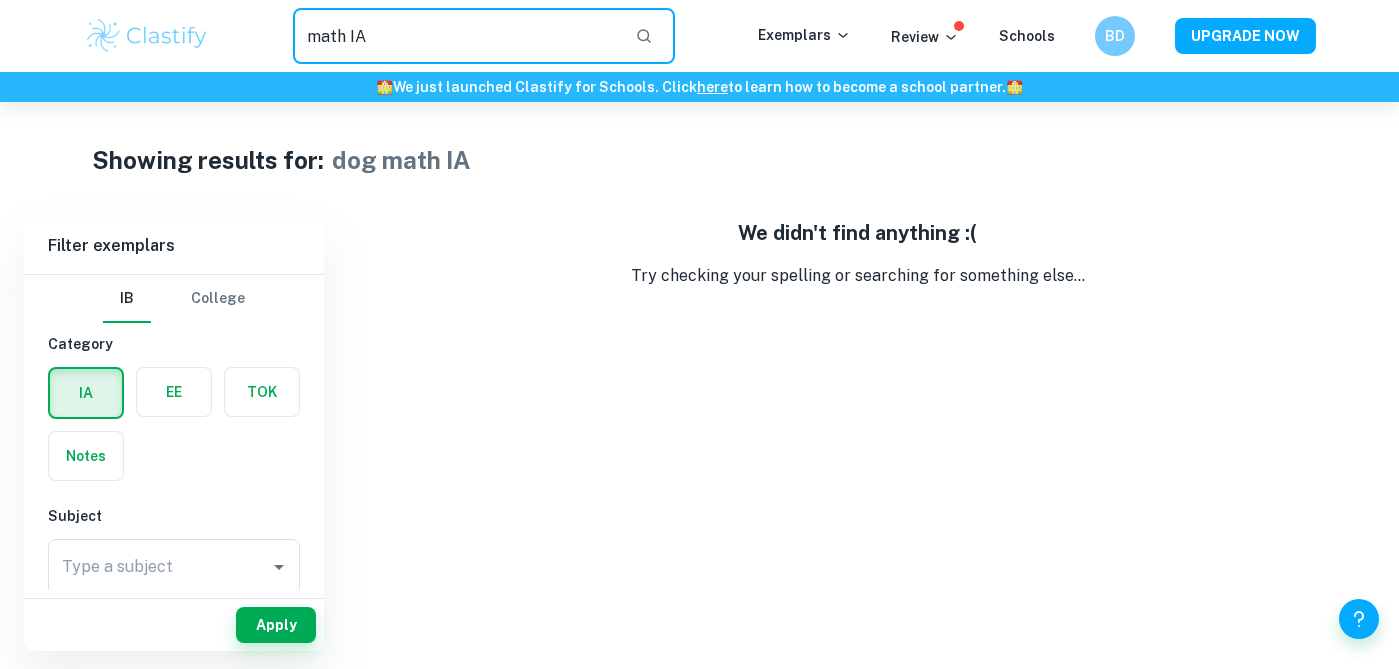 click on "math IA" at bounding box center (456, 36) 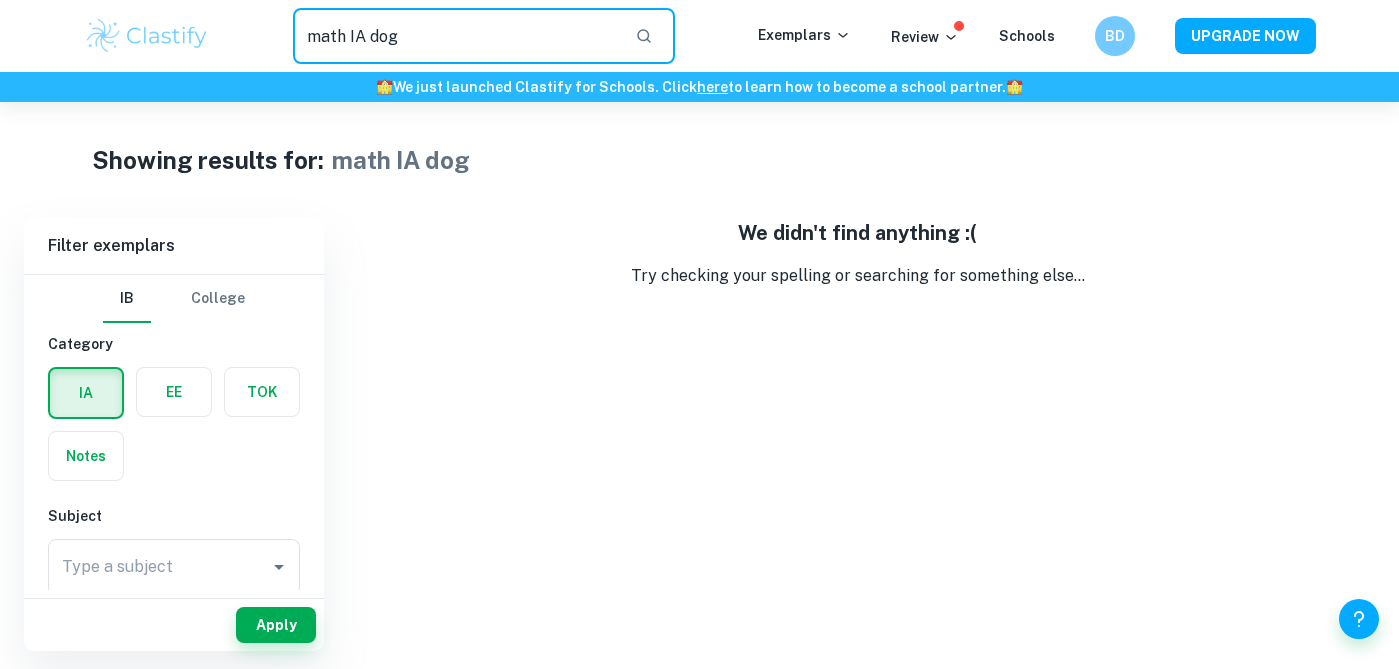 drag, startPoint x: 427, startPoint y: 48, endPoint x: 371, endPoint y: 42, distance: 56.32051 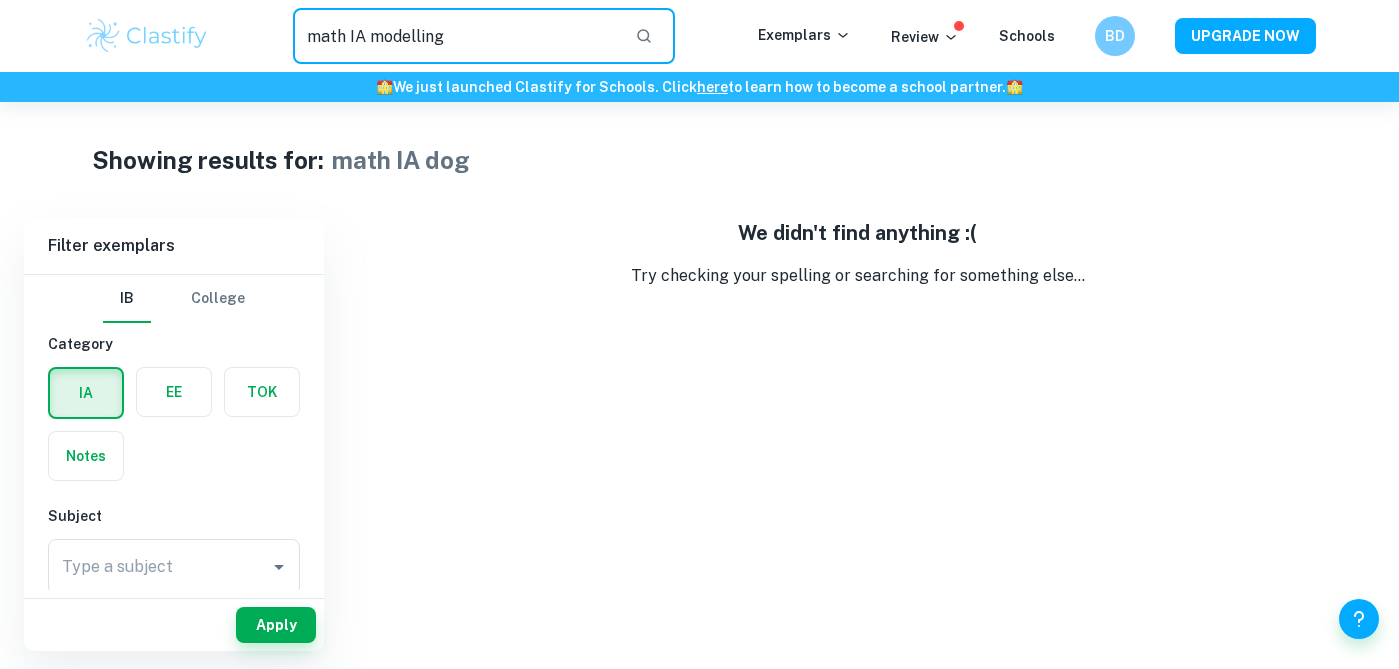 type on "math IA modelling" 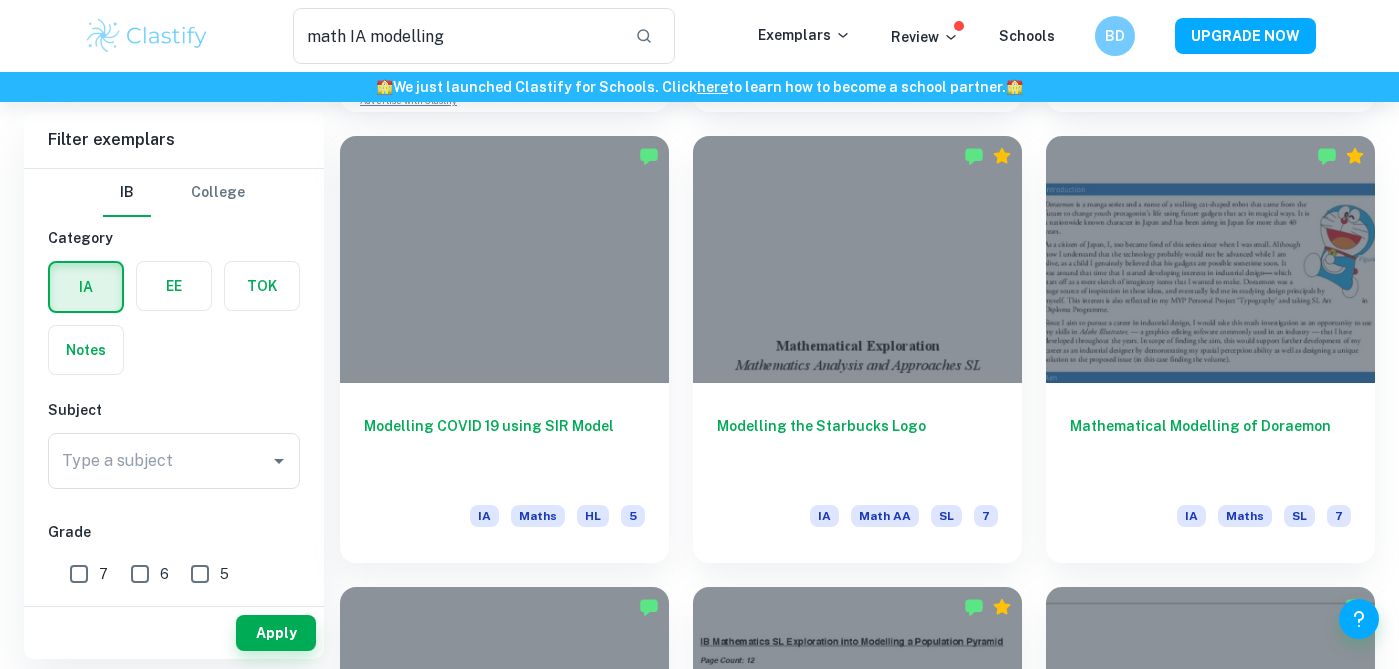 scroll, scrollTop: 1434, scrollLeft: 0, axis: vertical 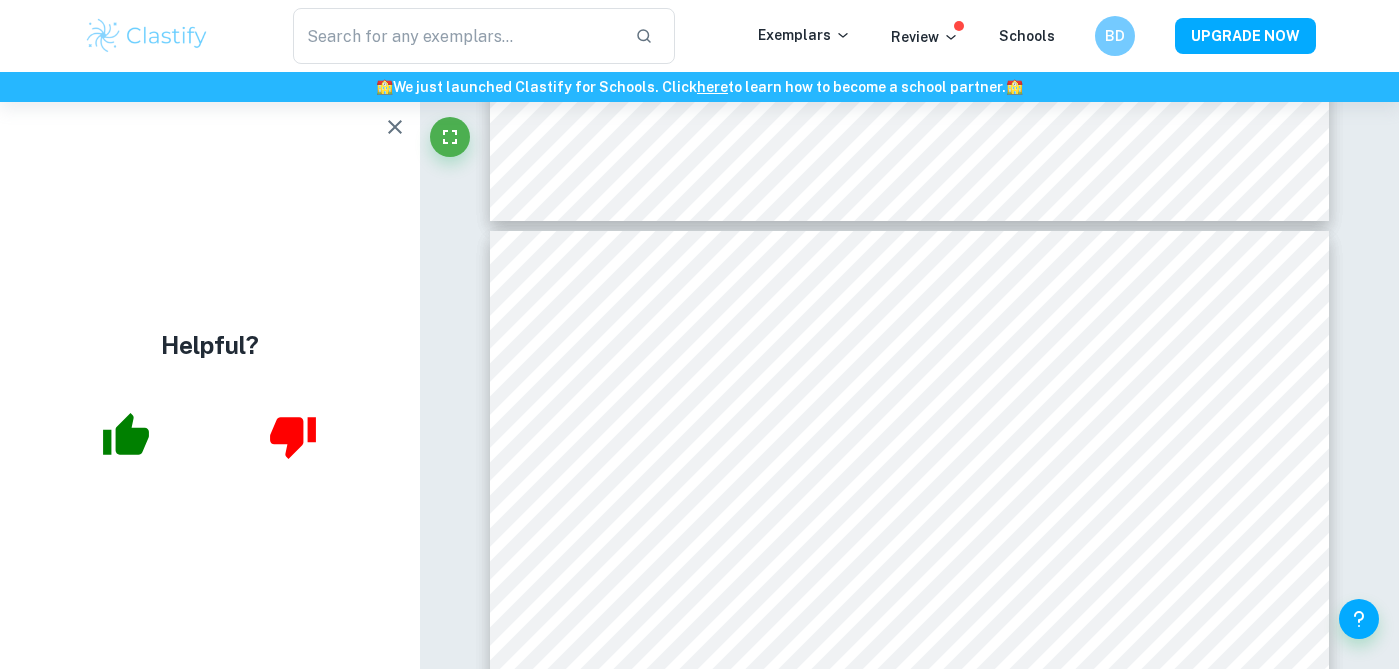 click 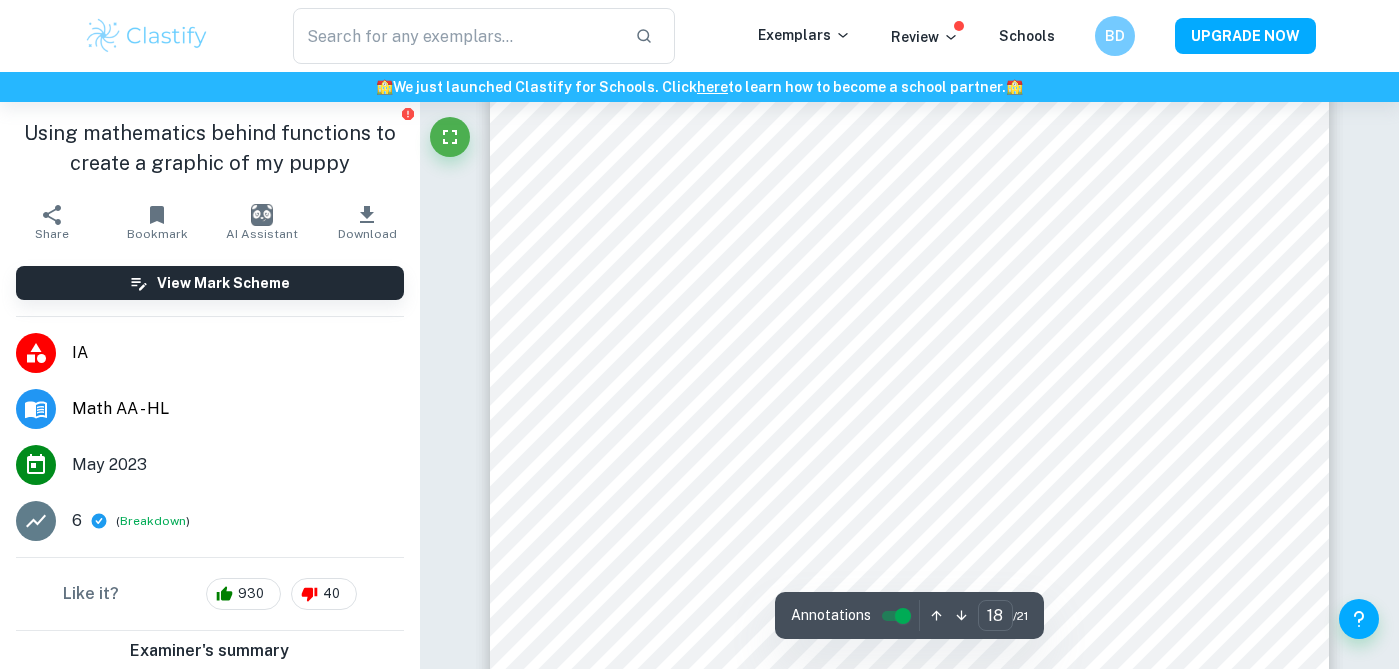 scroll, scrollTop: 21082, scrollLeft: 0, axis: vertical 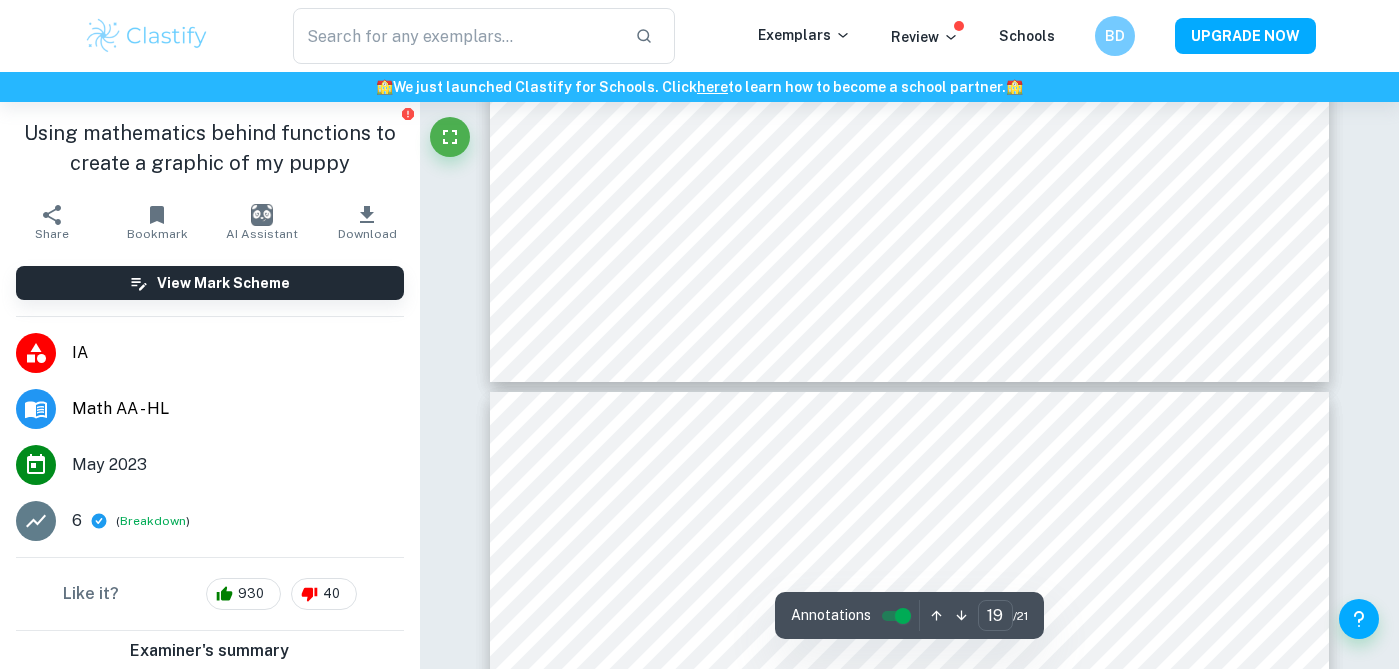 type on "20" 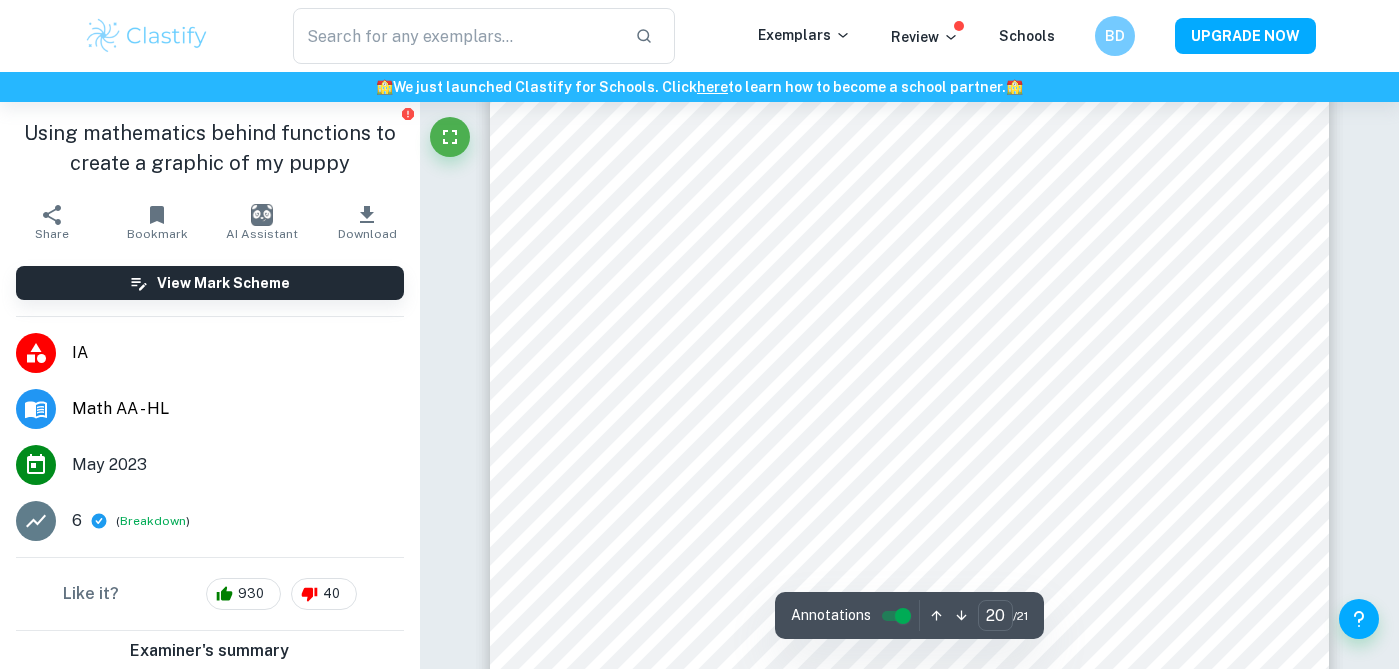 scroll, scrollTop: 23457, scrollLeft: 0, axis: vertical 